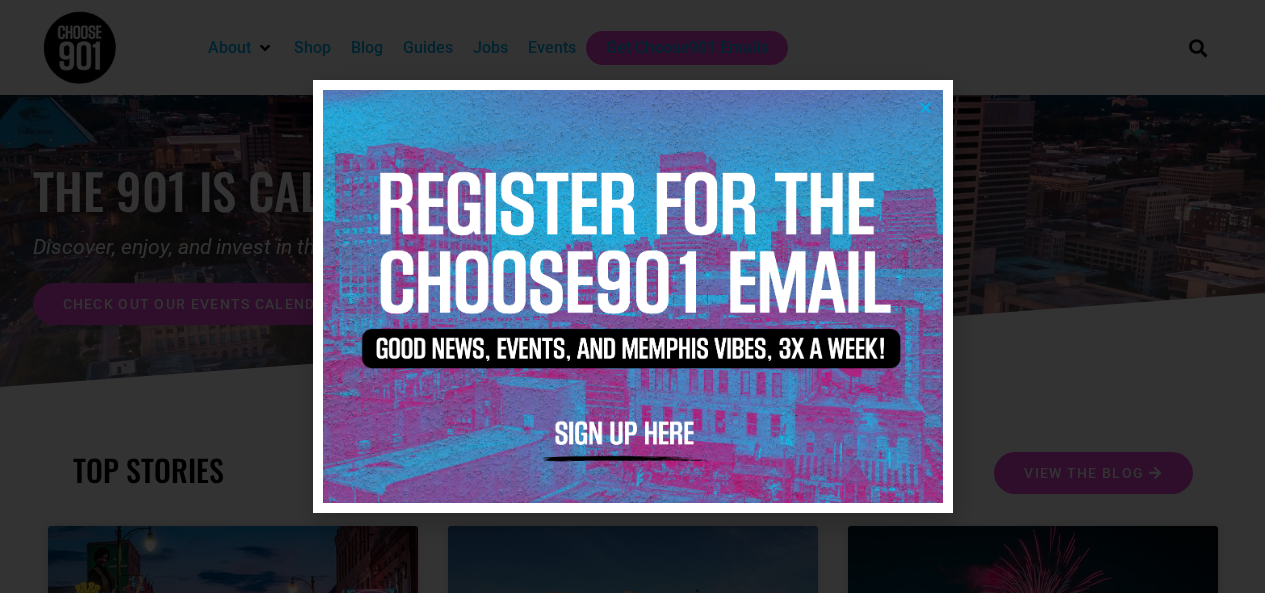 scroll, scrollTop: 0, scrollLeft: 0, axis: both 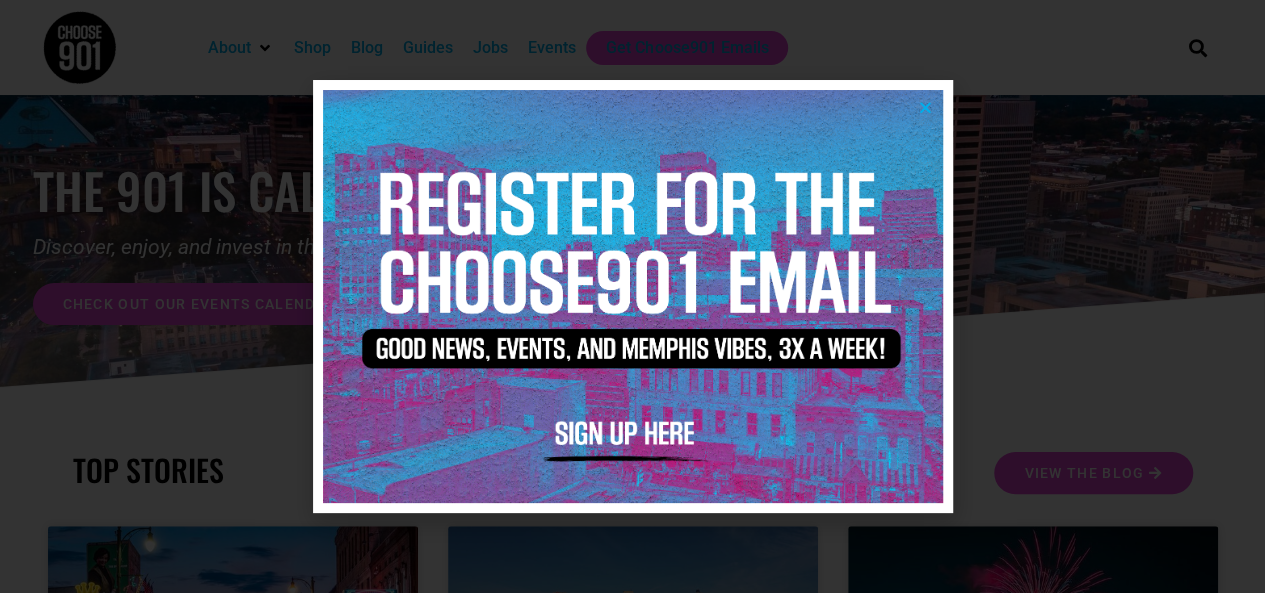 click at bounding box center (633, 296) 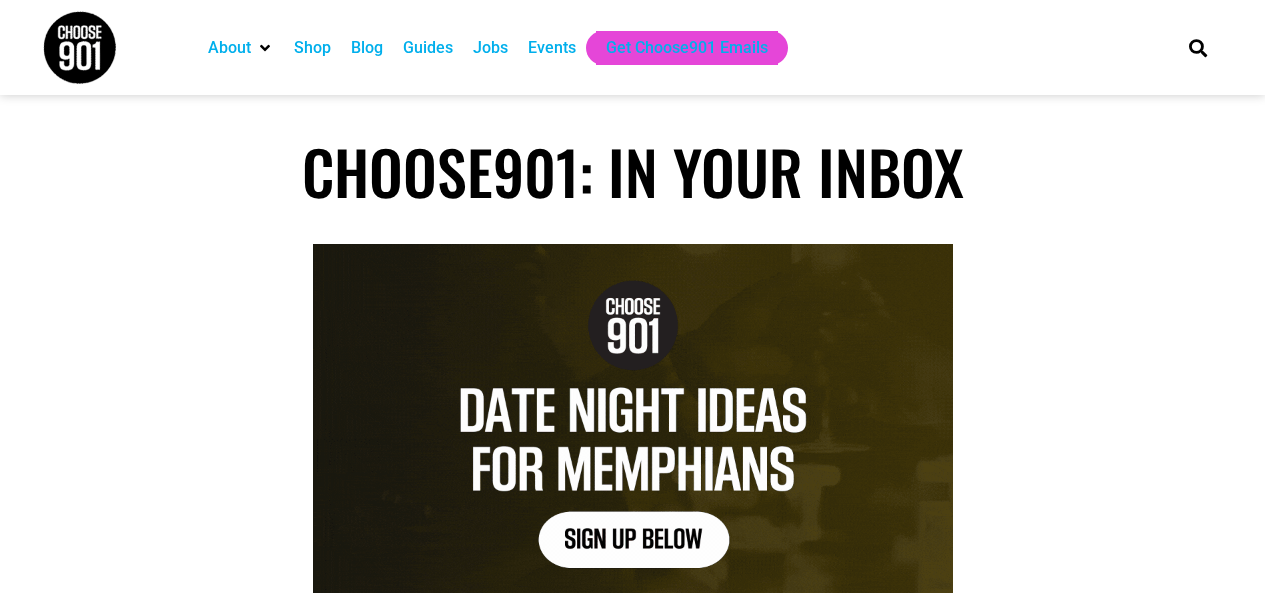 scroll, scrollTop: 0, scrollLeft: 0, axis: both 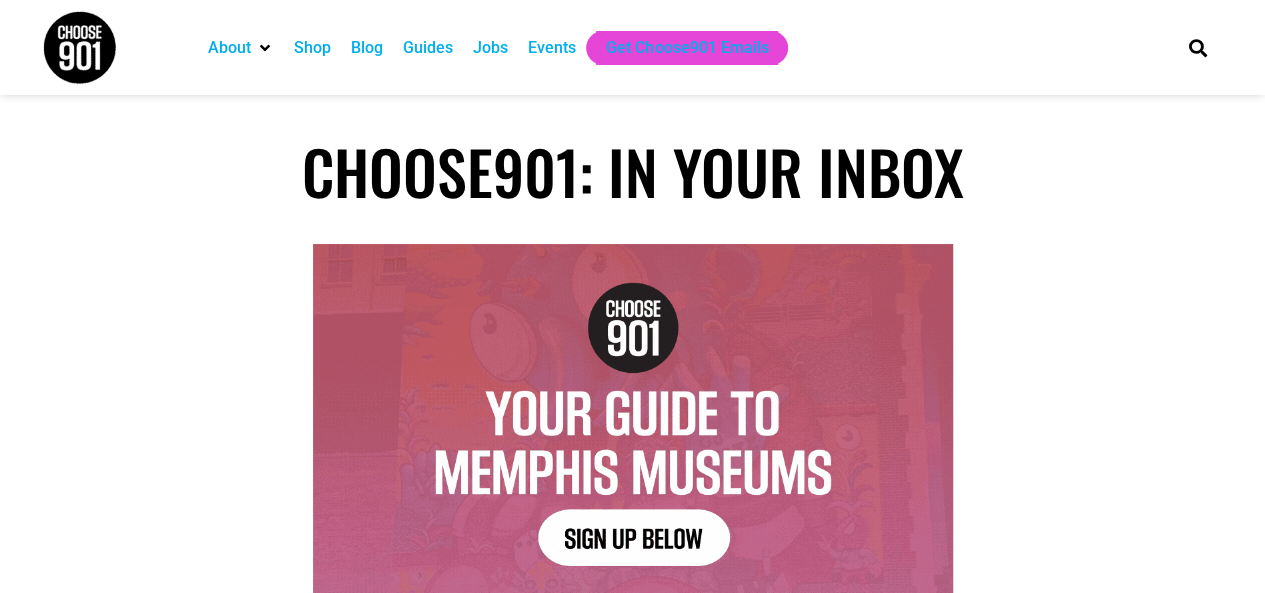 click on "Events" at bounding box center (552, 48) 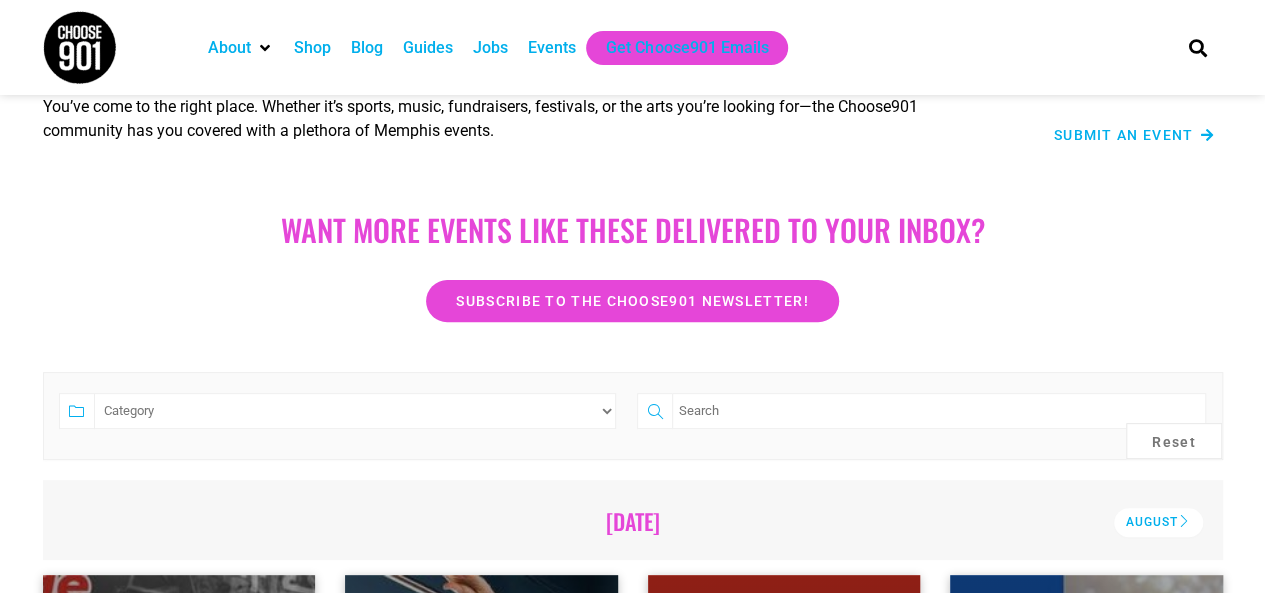 scroll, scrollTop: 0, scrollLeft: 0, axis: both 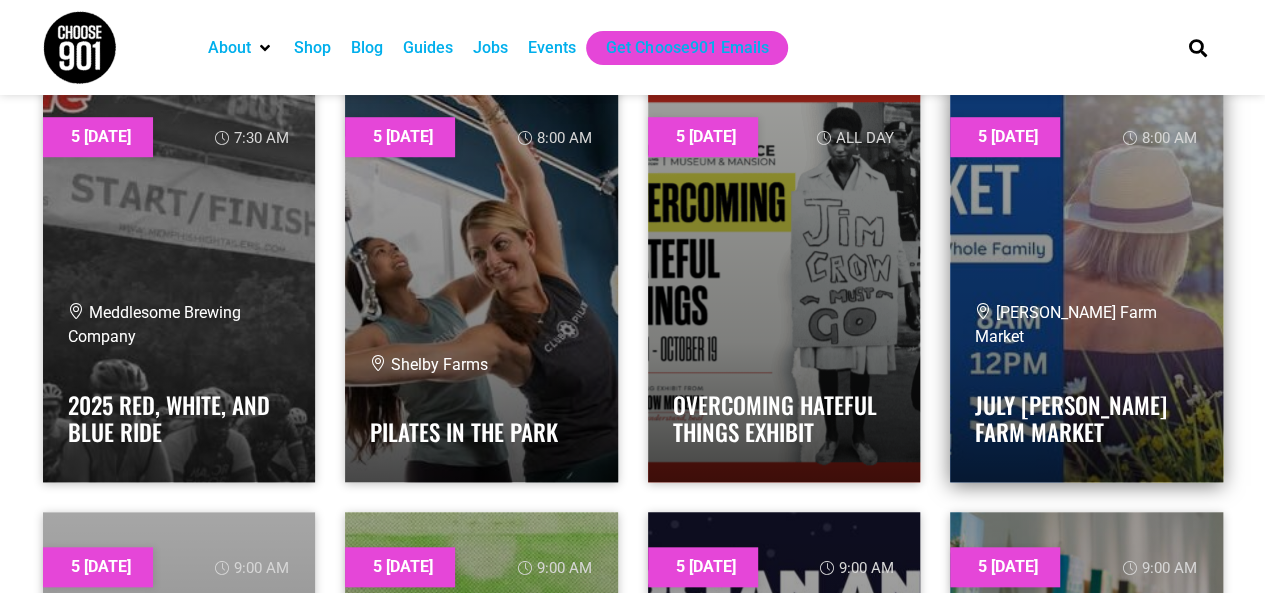 click at bounding box center (1086, 282) 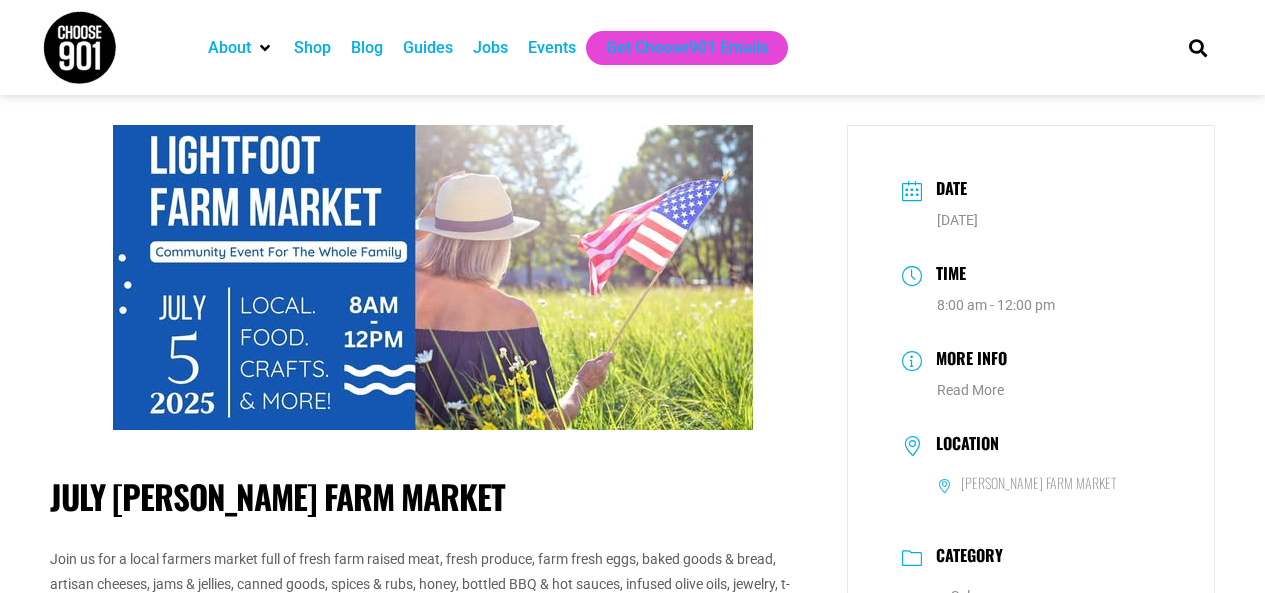 scroll, scrollTop: 0, scrollLeft: 0, axis: both 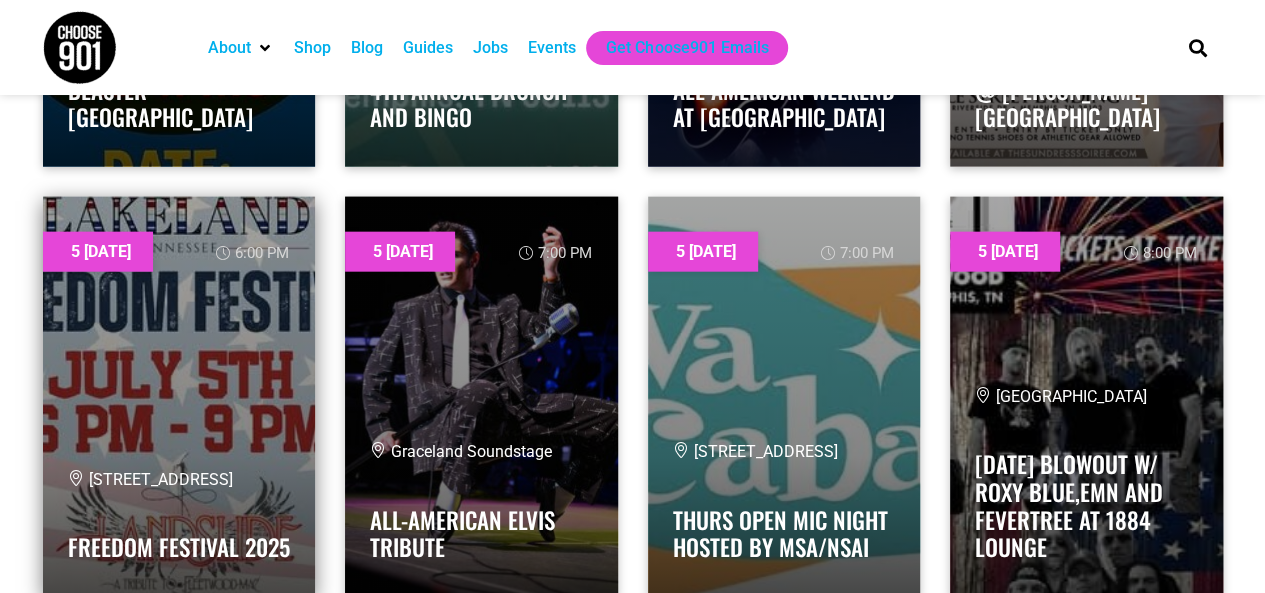 click at bounding box center (179, 397) 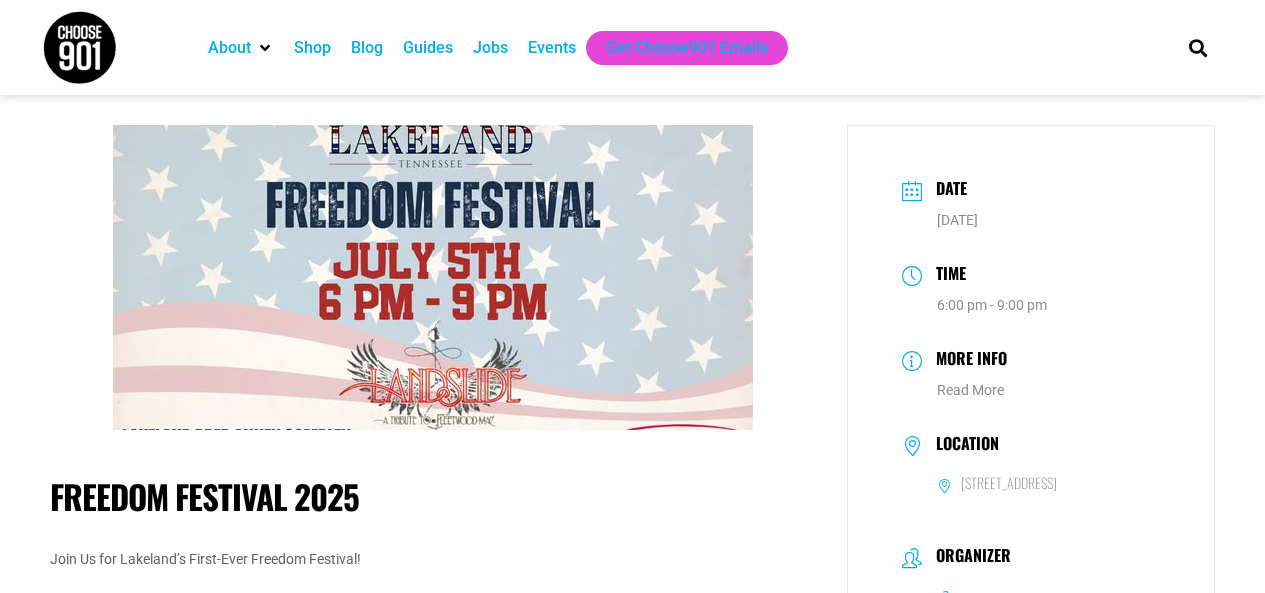scroll, scrollTop: 0, scrollLeft: 0, axis: both 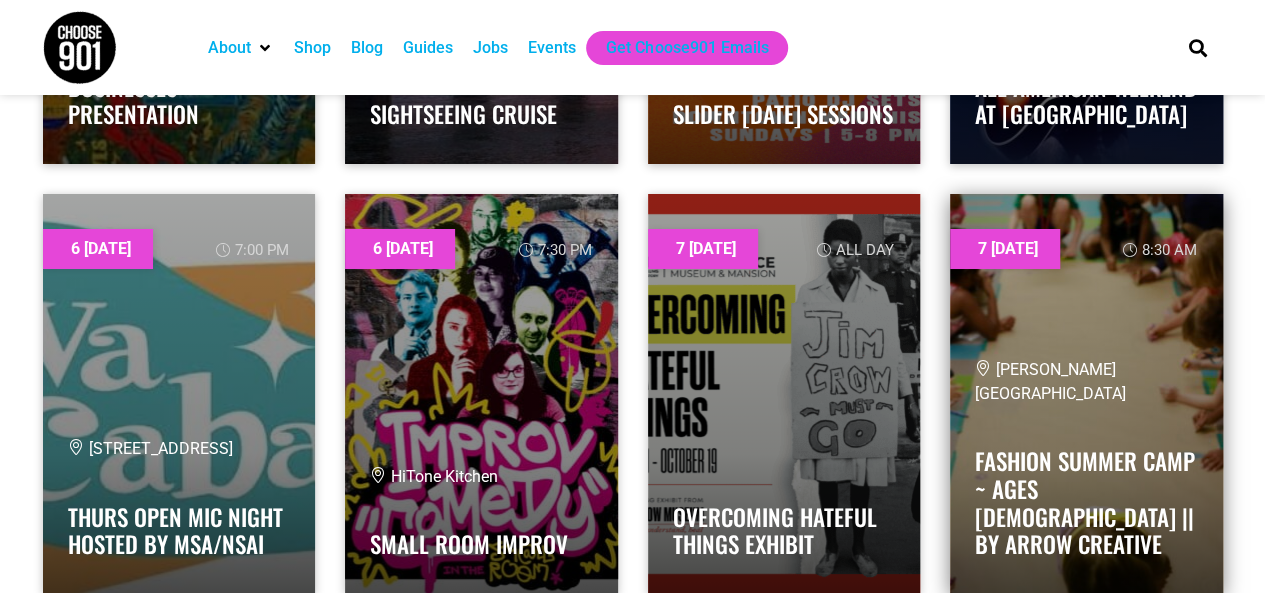 click on "Memphis Brooks Museum of Art
Fashion Summer Camp ~ Ages 5-10 || by Arrow Creative" at bounding box center [1086, 463] 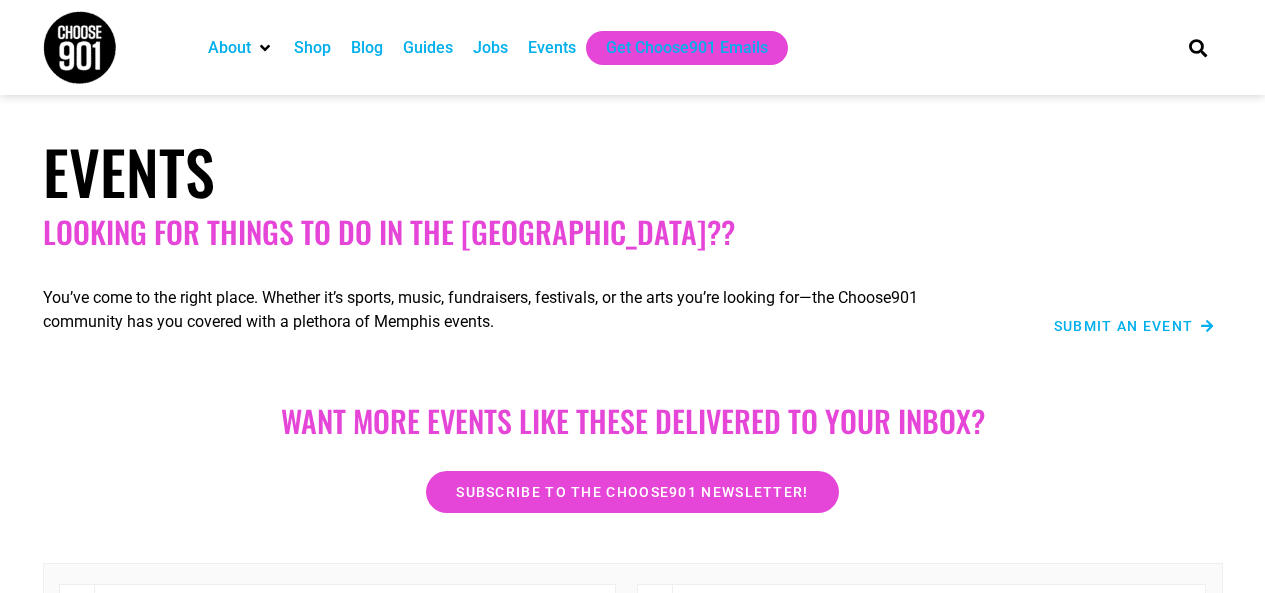scroll, scrollTop: 3524, scrollLeft: 0, axis: vertical 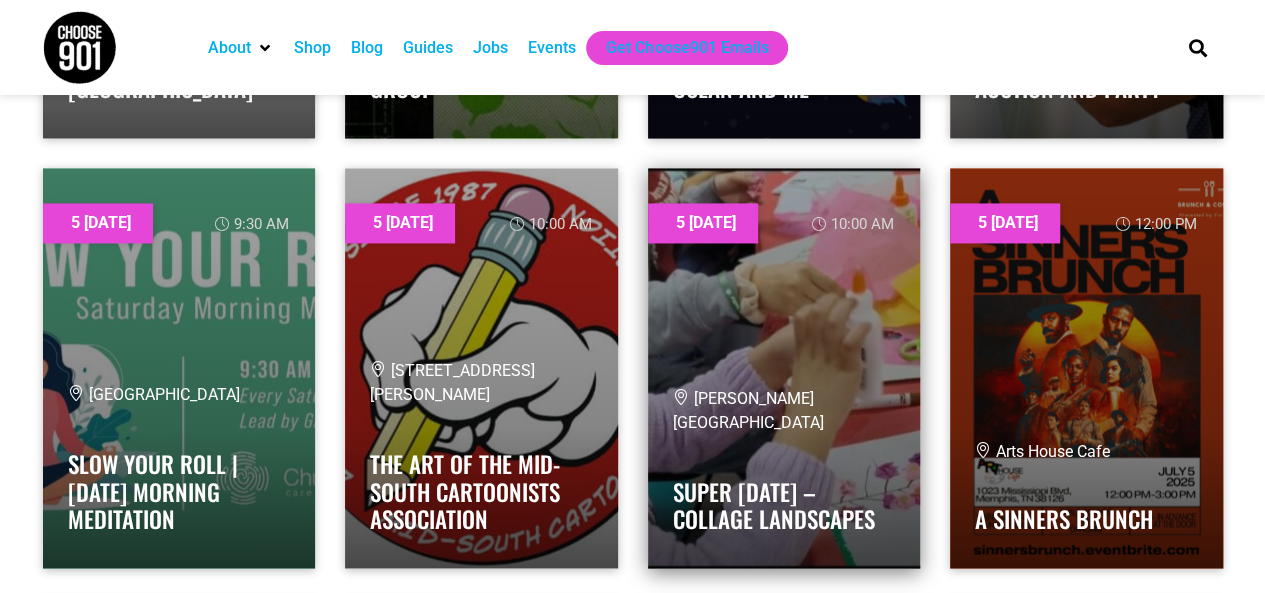 click at bounding box center (784, 368) 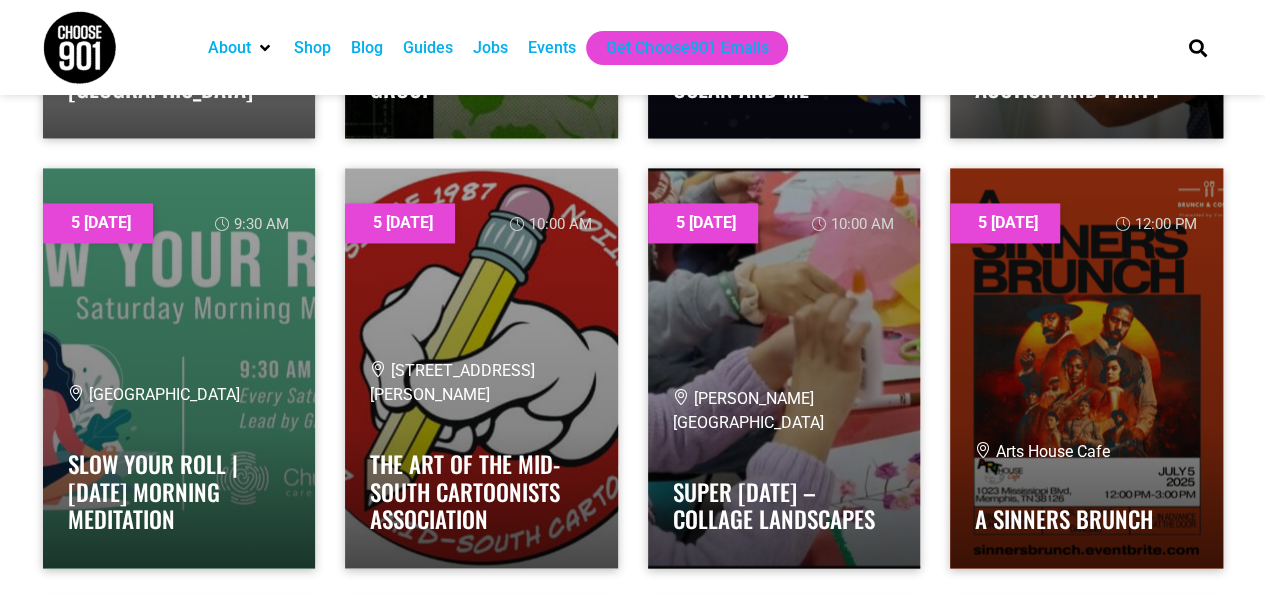 scroll, scrollTop: 1440, scrollLeft: 0, axis: vertical 